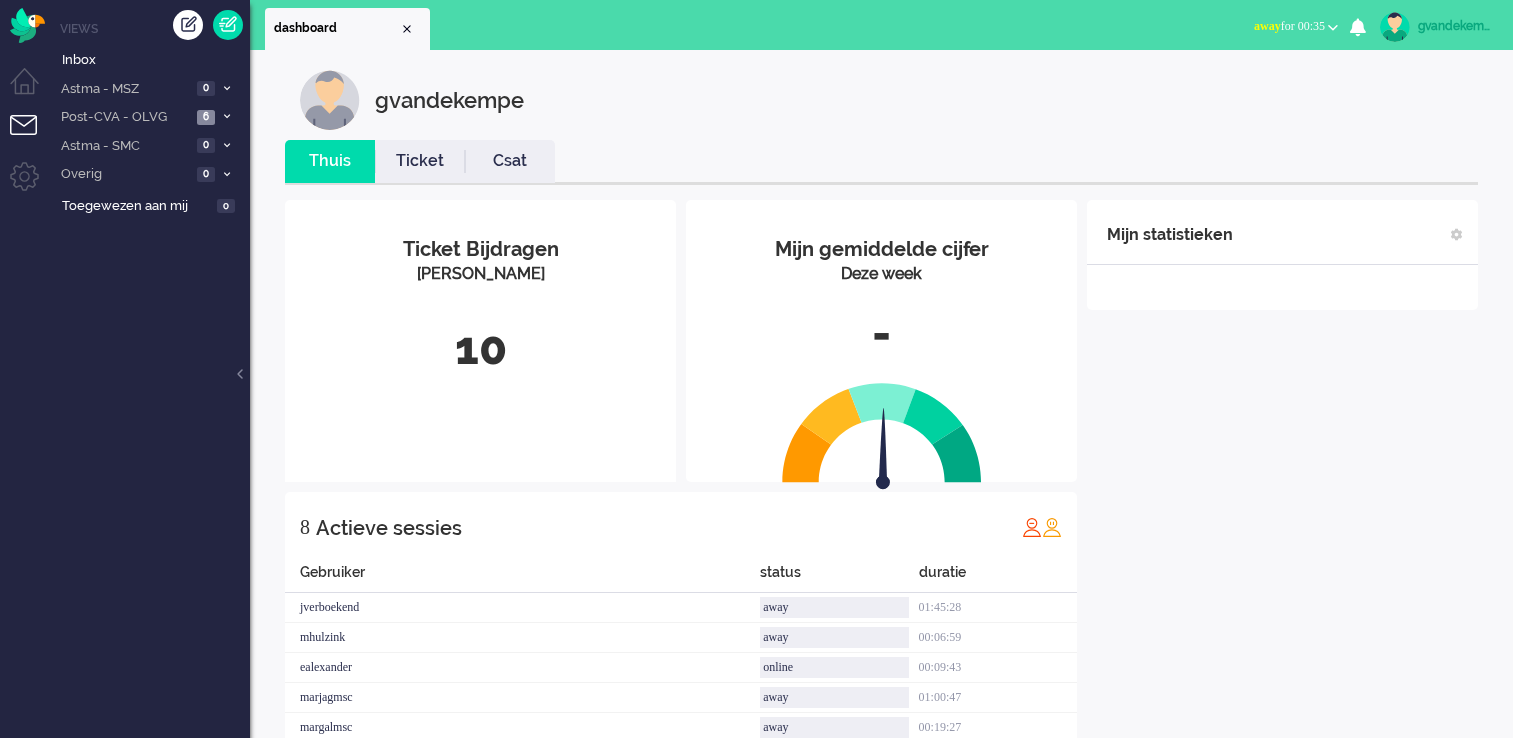 scroll, scrollTop: 0, scrollLeft: 0, axis: both 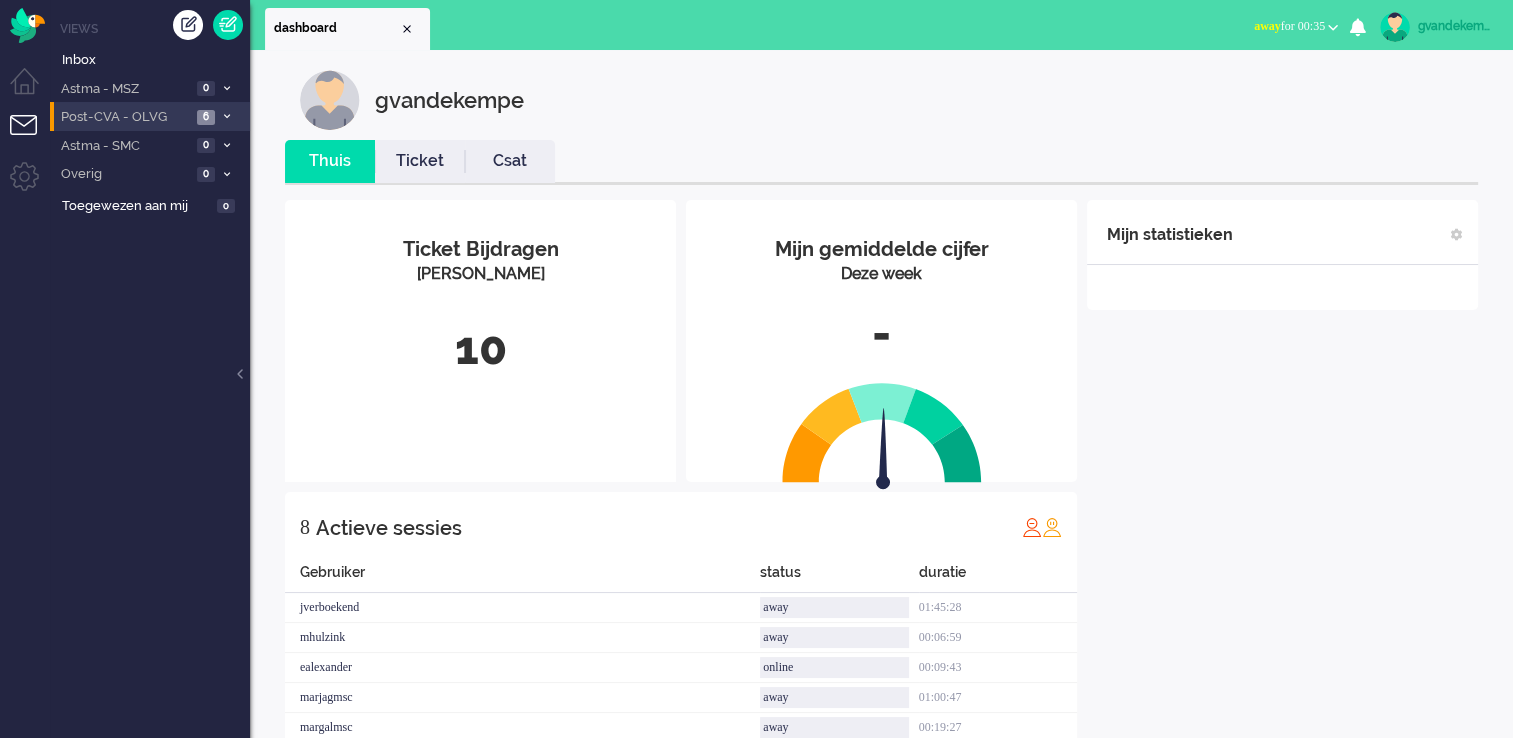 click on "Post-CVA - OLVG" at bounding box center (124, 117) 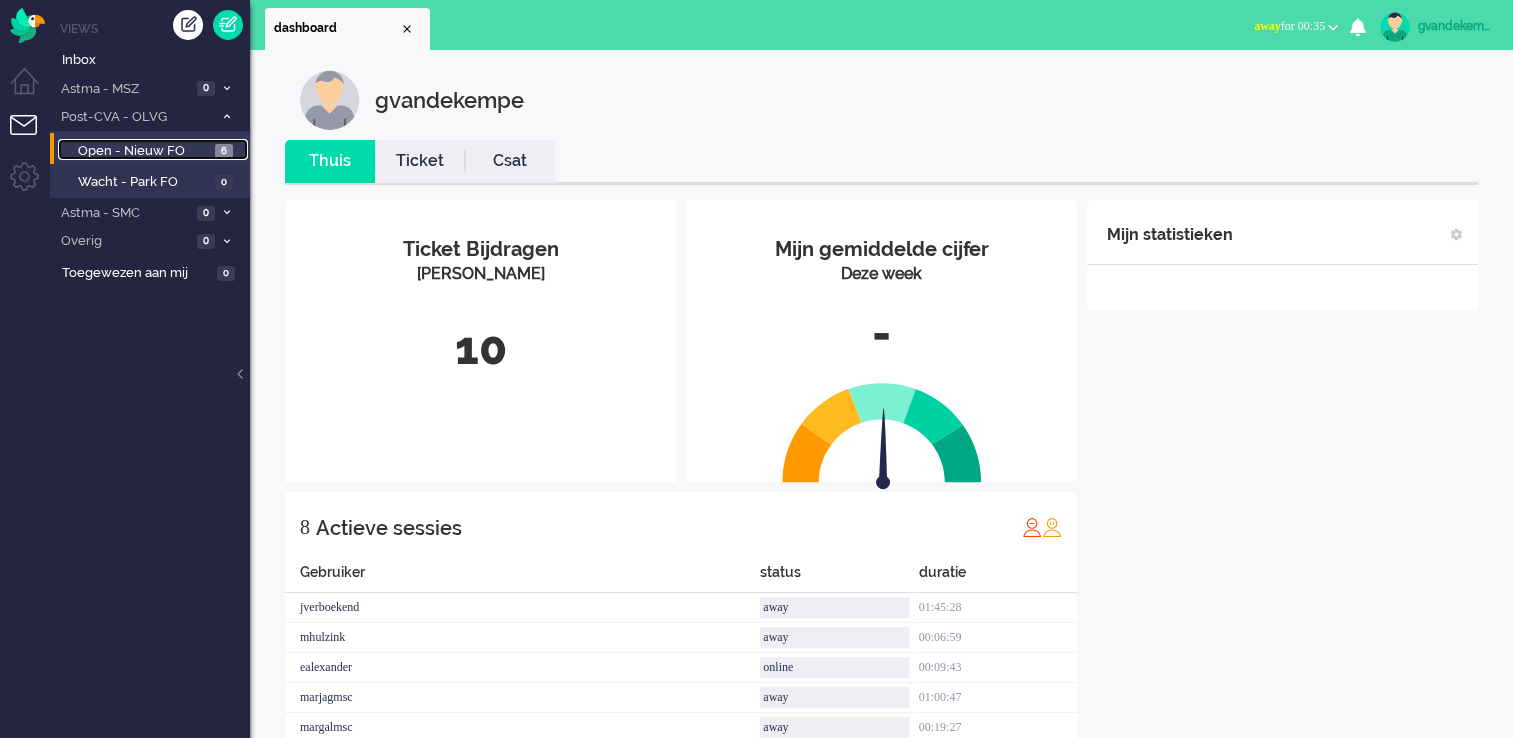 click on "Open - Nieuw FO" at bounding box center (144, 151) 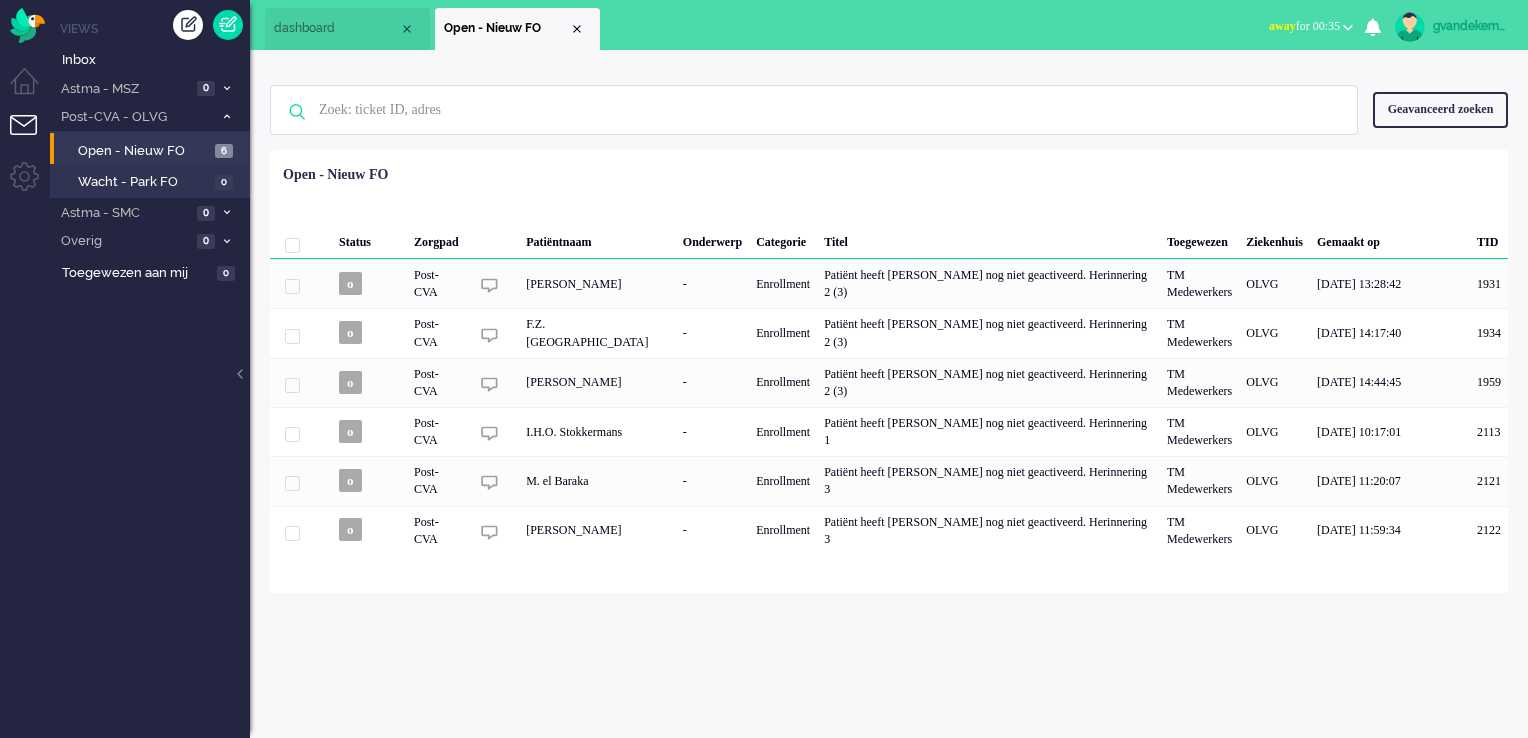click at bounding box center (1348, 27) 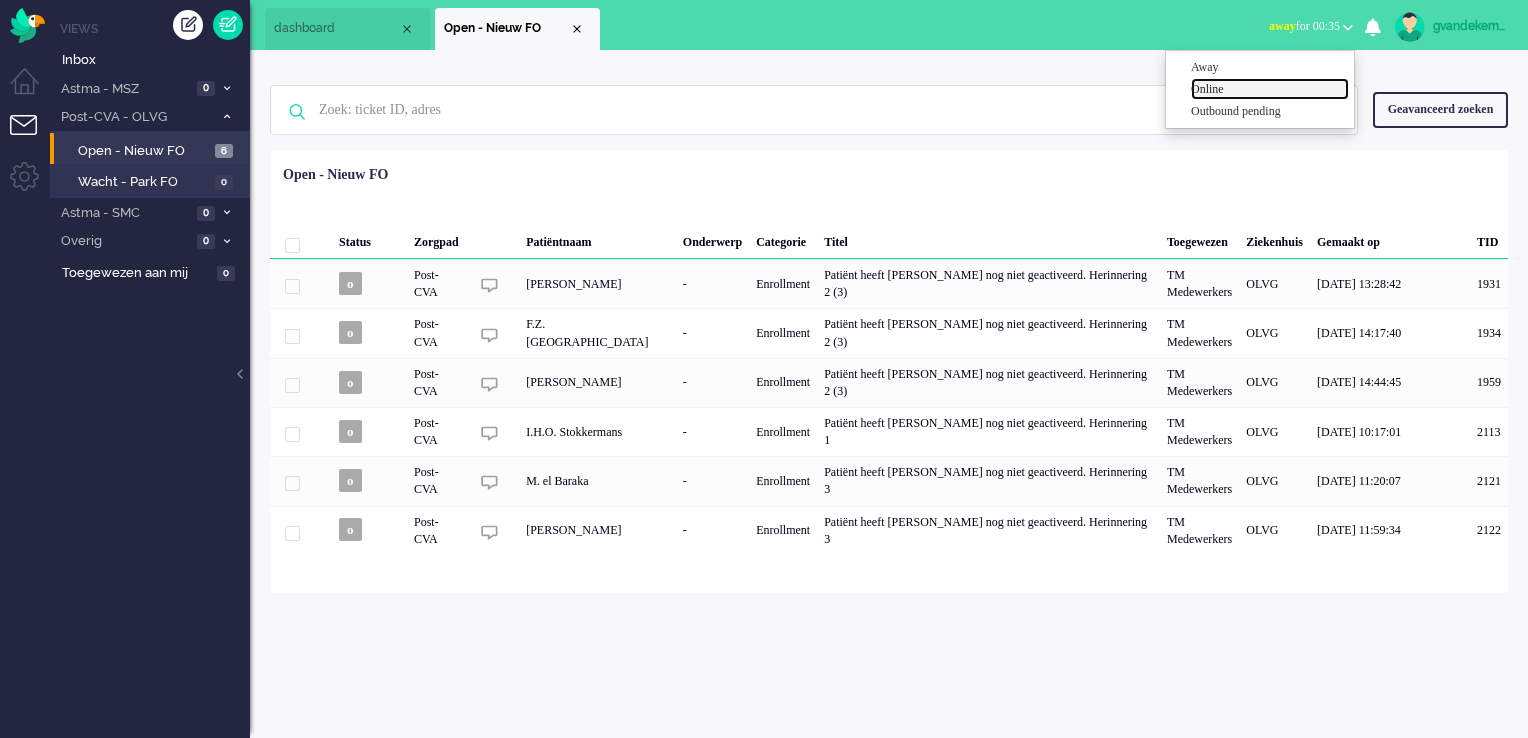 click on "Online" at bounding box center [1270, 89] 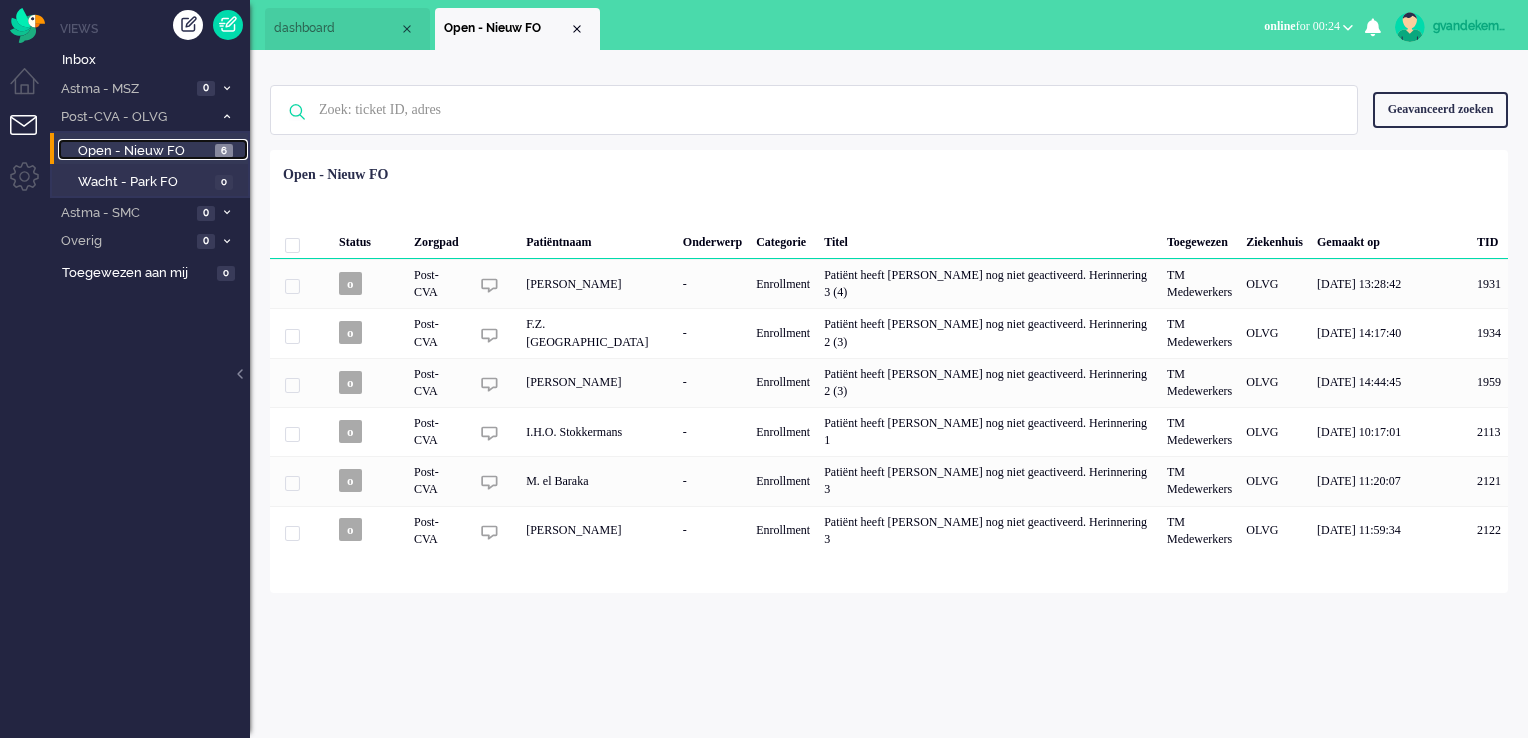click on "Open - Nieuw FO" at bounding box center (144, 151) 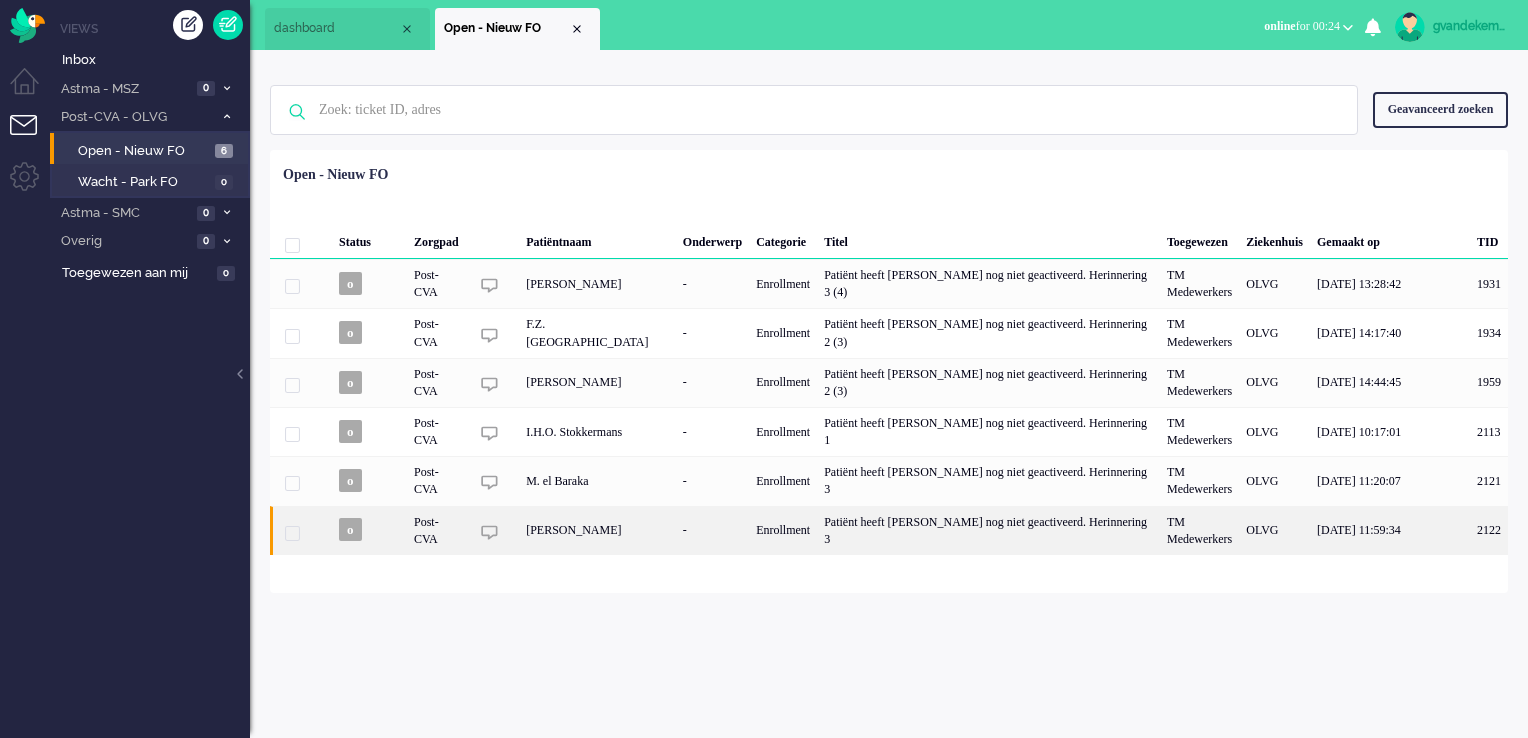 click on "[PERSON_NAME]" 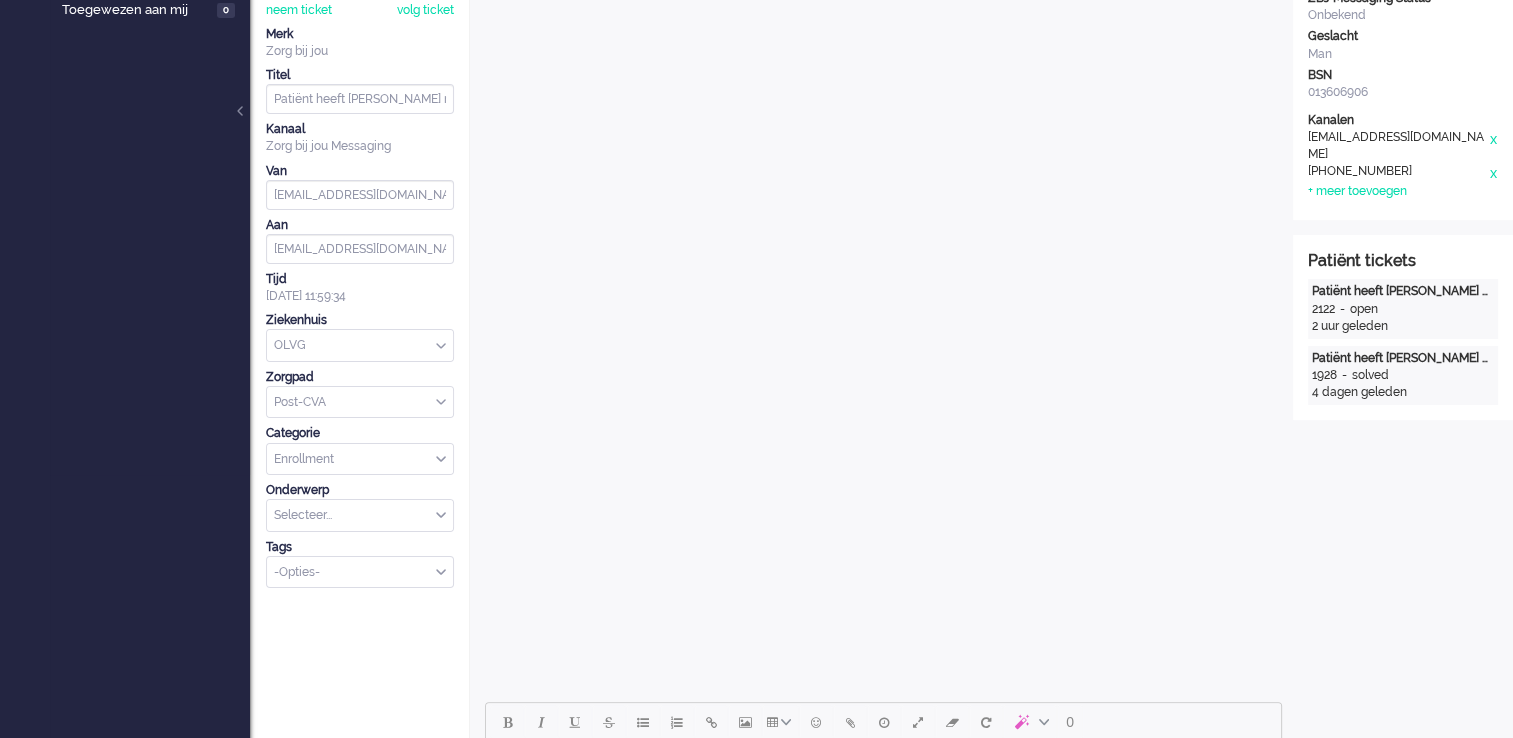 scroll, scrollTop: 0, scrollLeft: 0, axis: both 